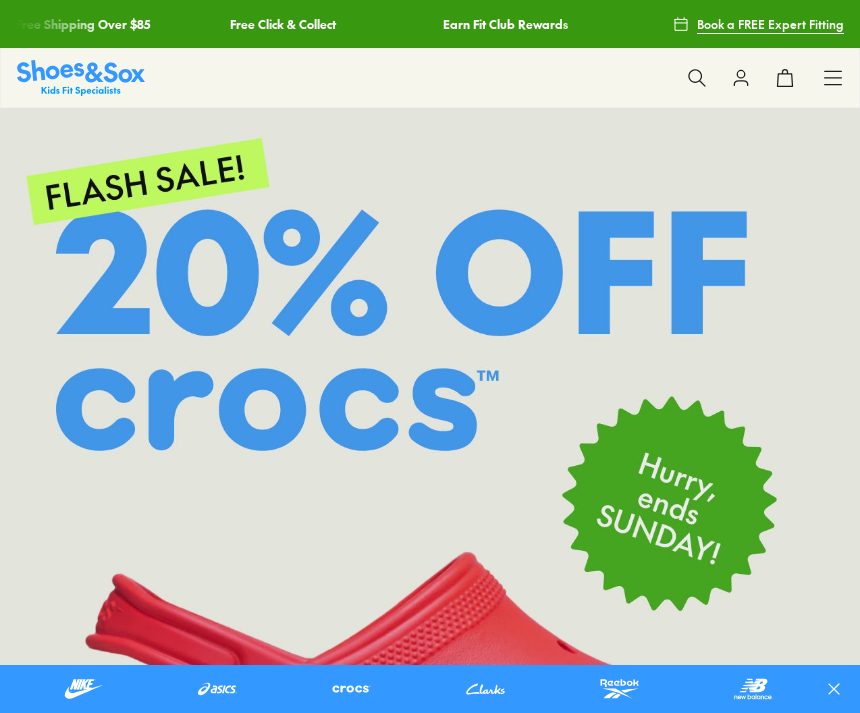 scroll, scrollTop: 163, scrollLeft: 0, axis: vertical 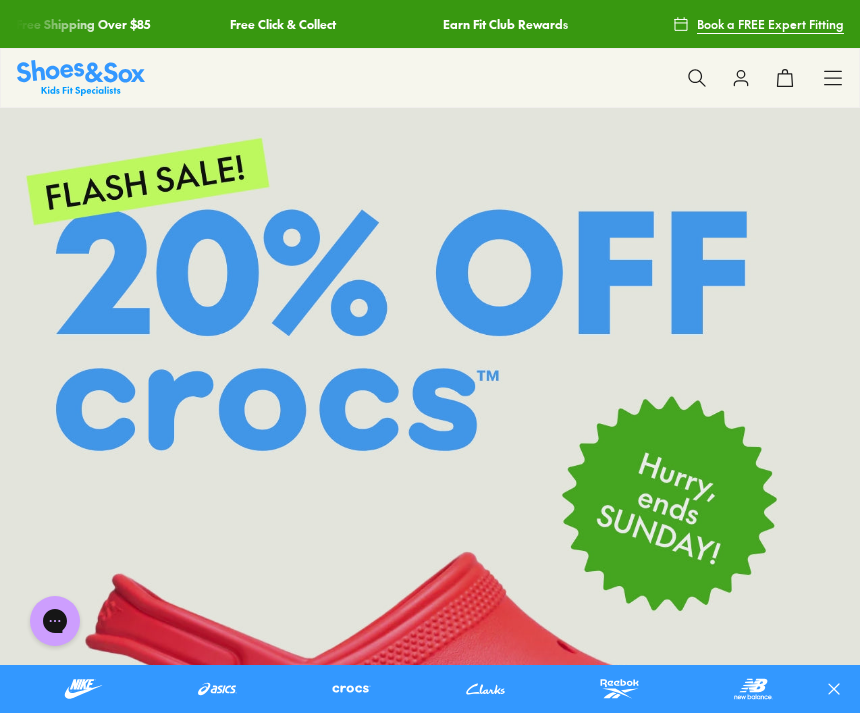 click 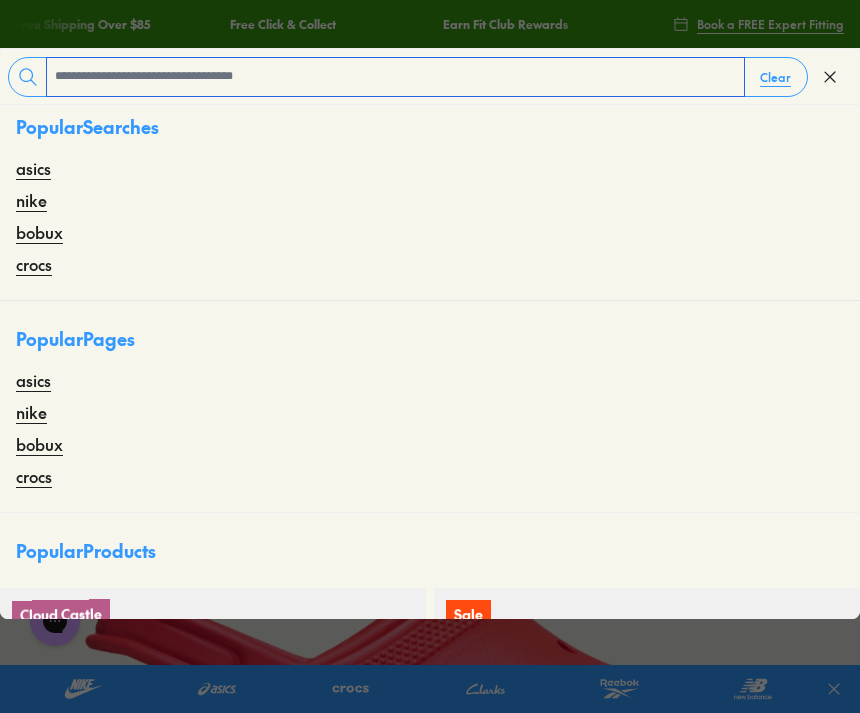 scroll, scrollTop: 0, scrollLeft: 0, axis: both 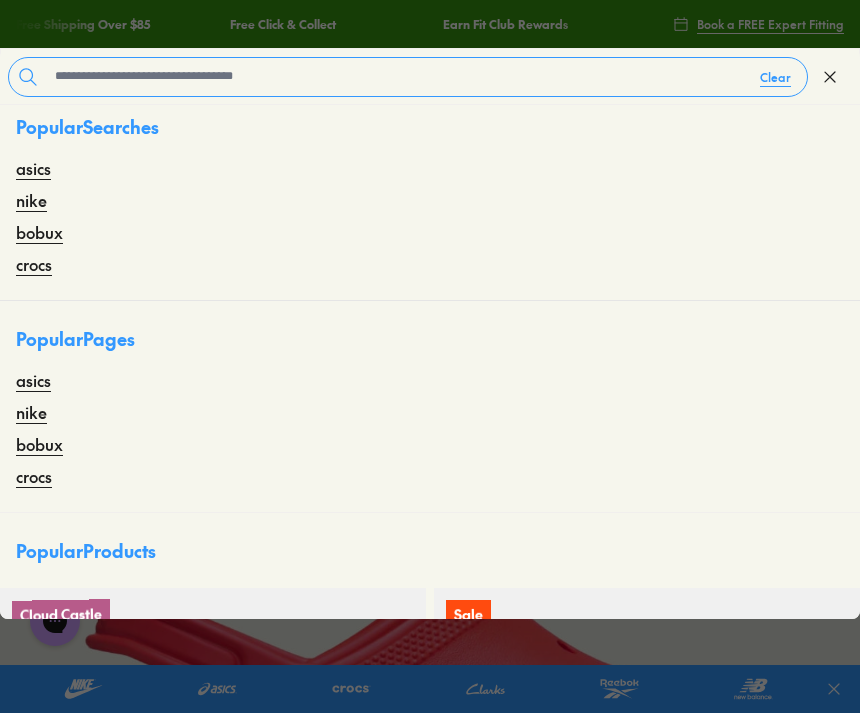 click on "asics" at bounding box center [33, 168] 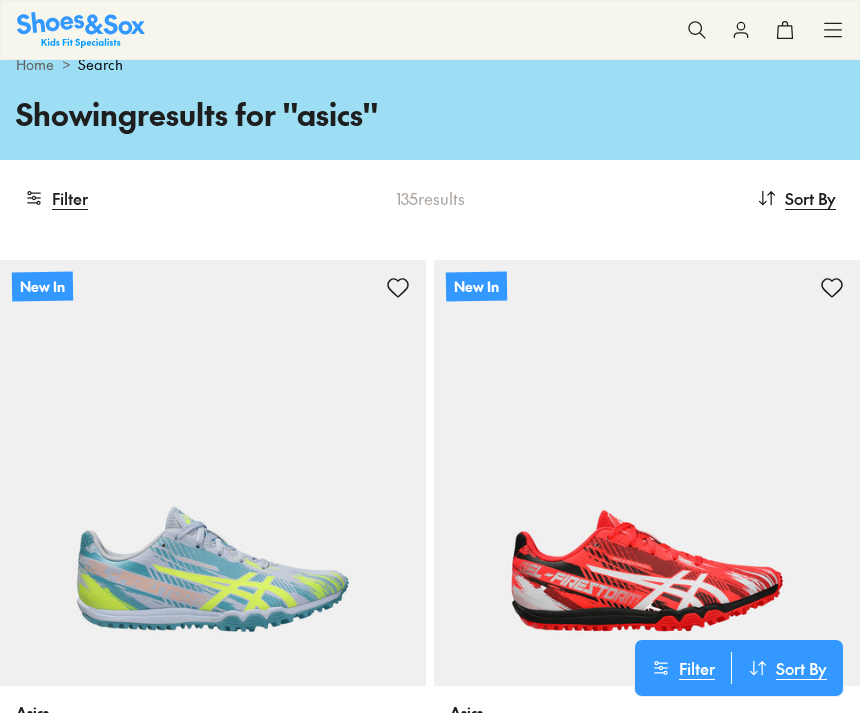 scroll, scrollTop: 0, scrollLeft: 0, axis: both 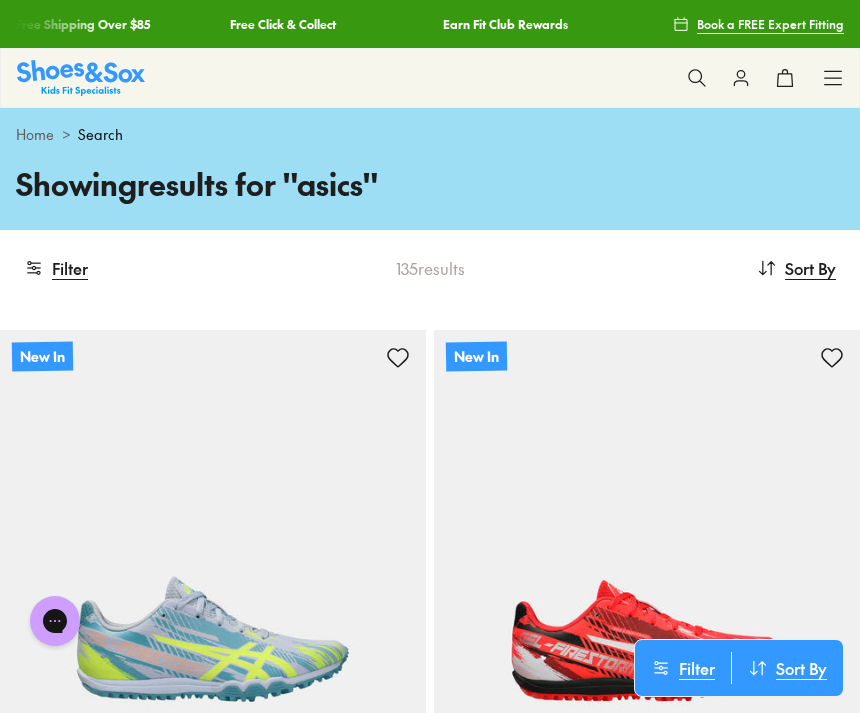click 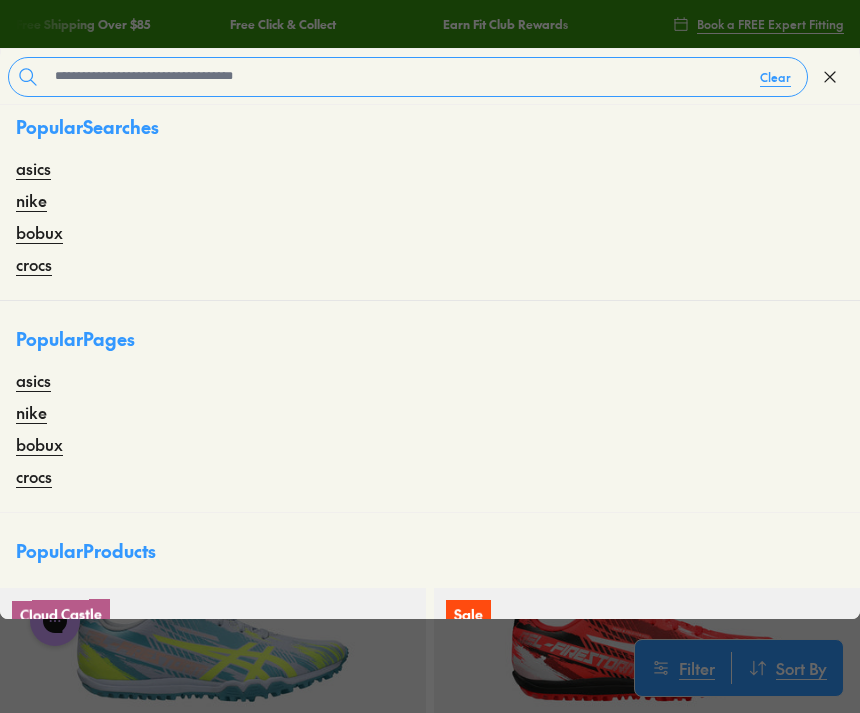 click on "asics nike bobux crocs" at bounding box center (430, 216) 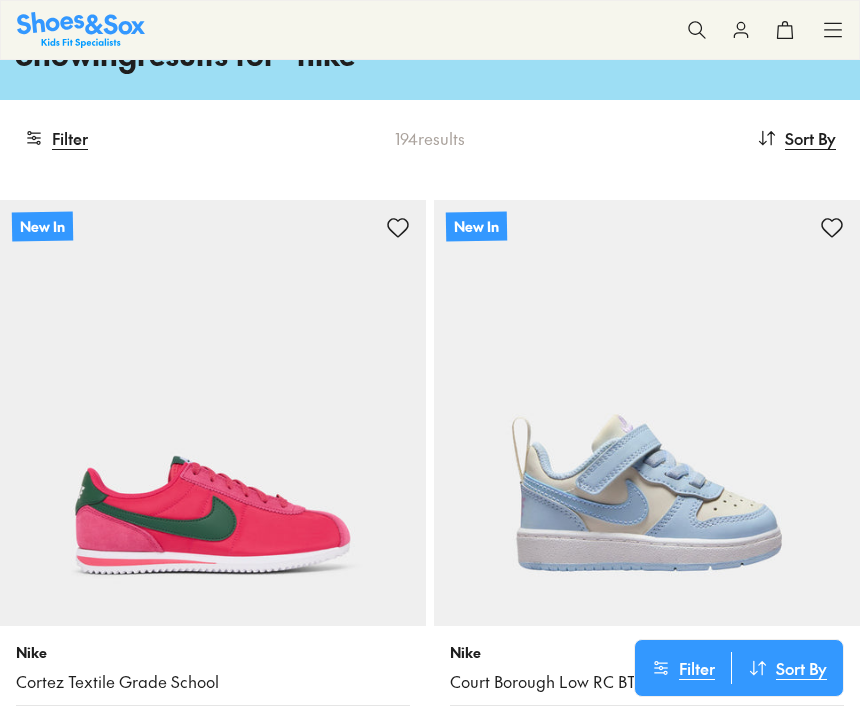 scroll, scrollTop: 205, scrollLeft: 0, axis: vertical 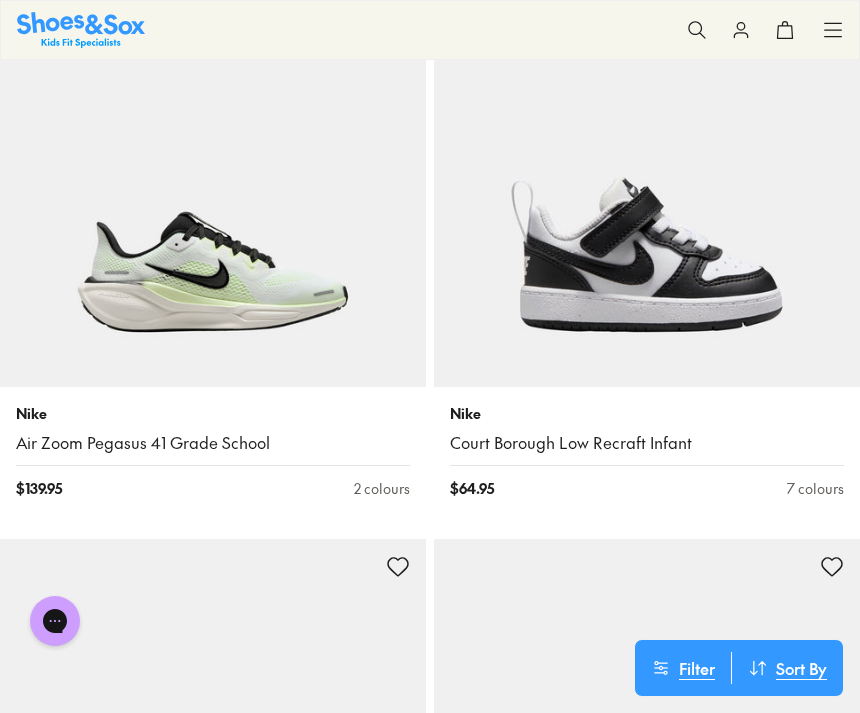 click at bounding box center (213, 174) 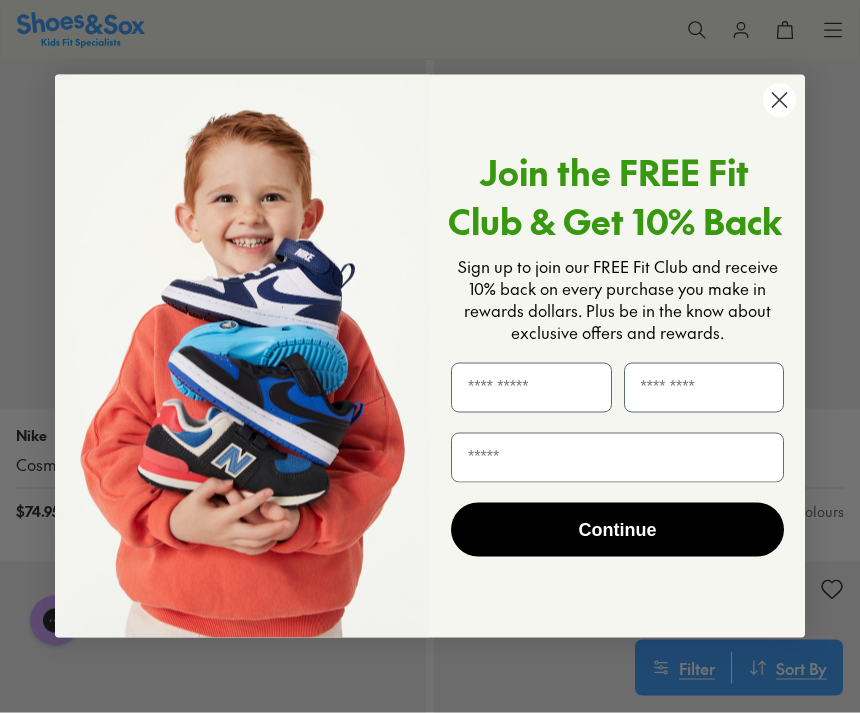 scroll, scrollTop: 5284, scrollLeft: 0, axis: vertical 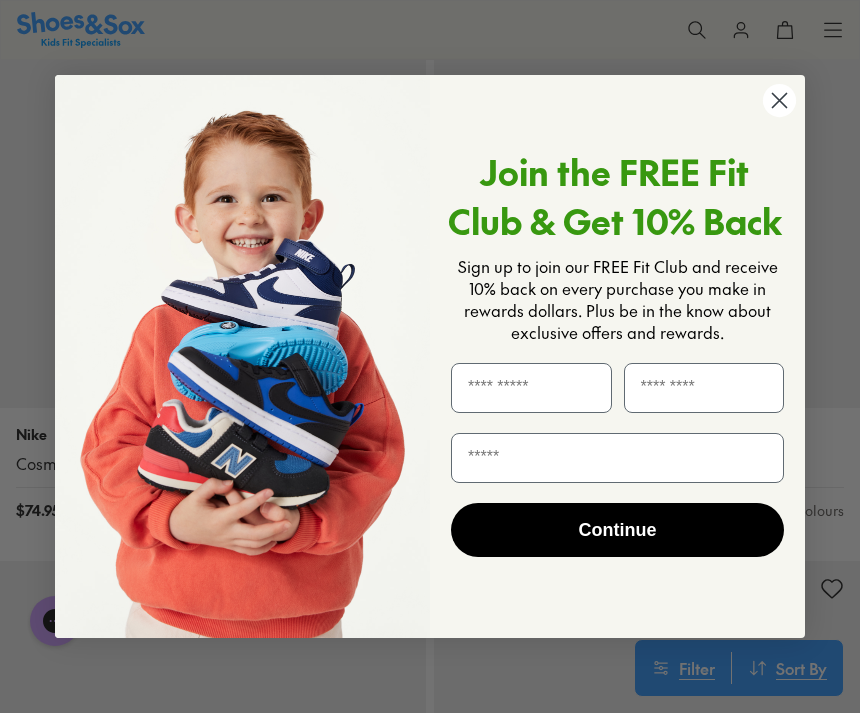 click 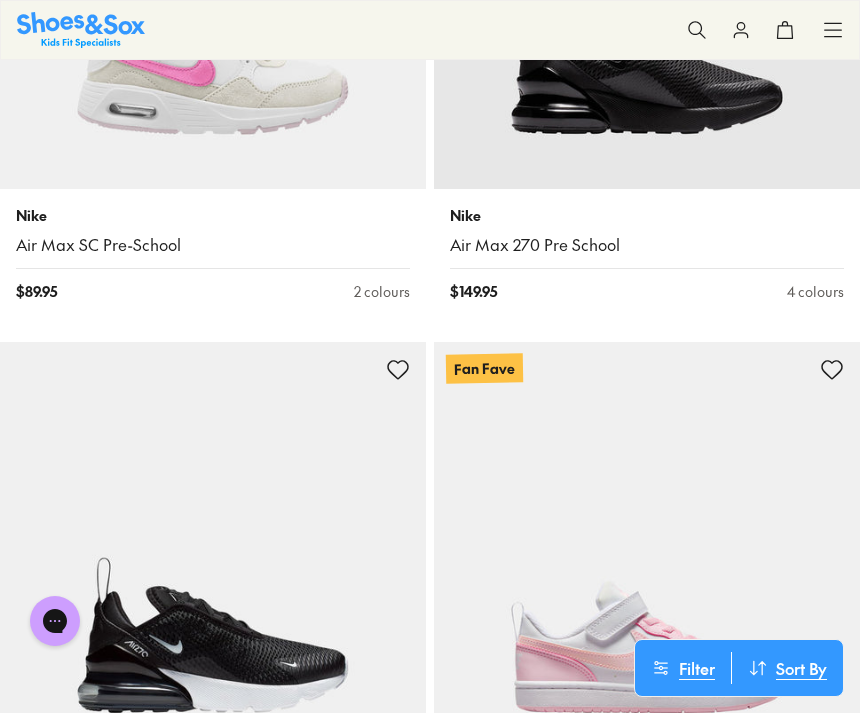 scroll, scrollTop: 10162, scrollLeft: 0, axis: vertical 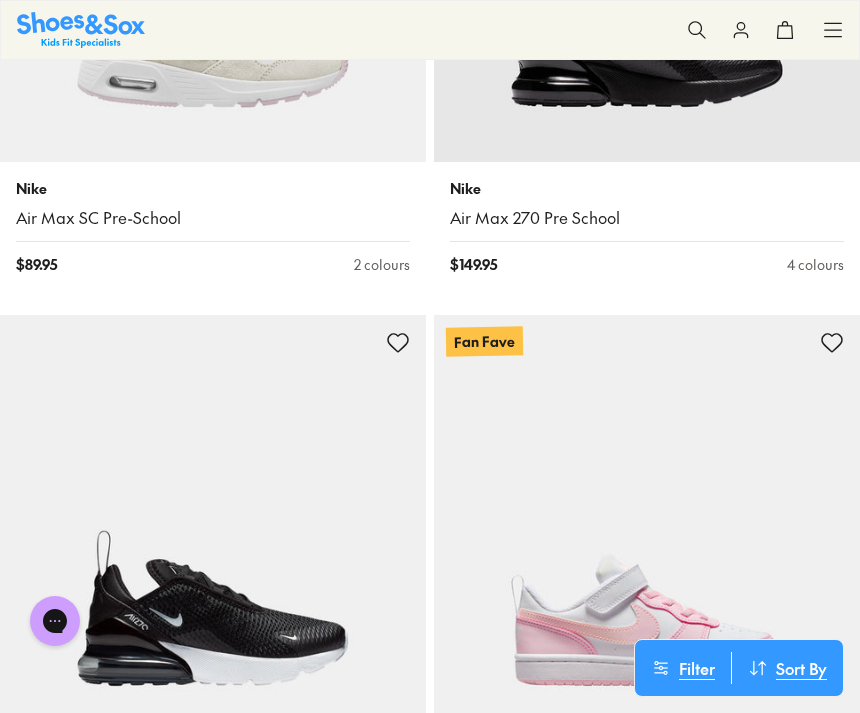 click on "Filter" at bounding box center [683, 668] 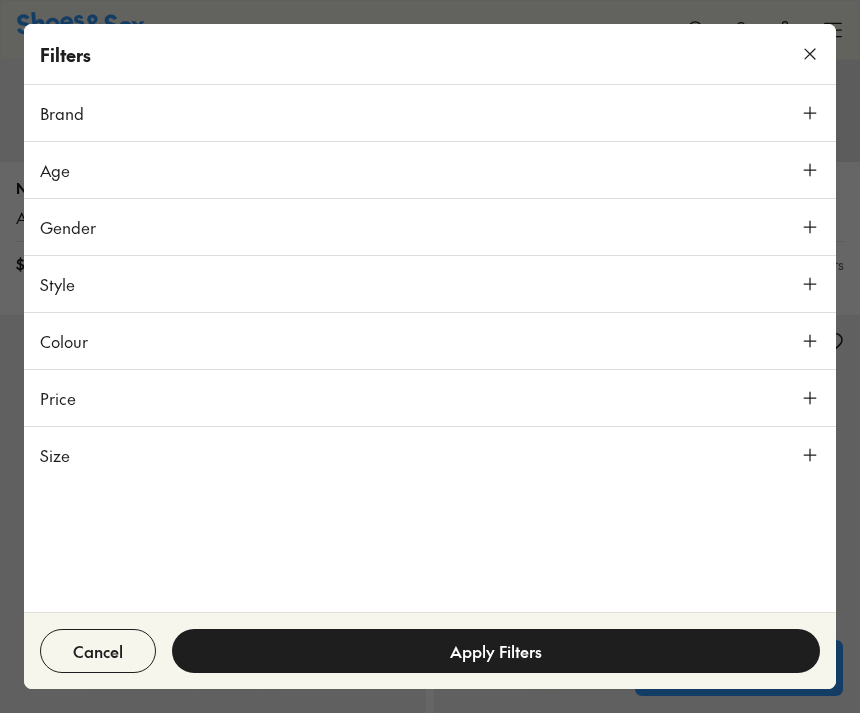click on "Brand" at bounding box center (430, 113) 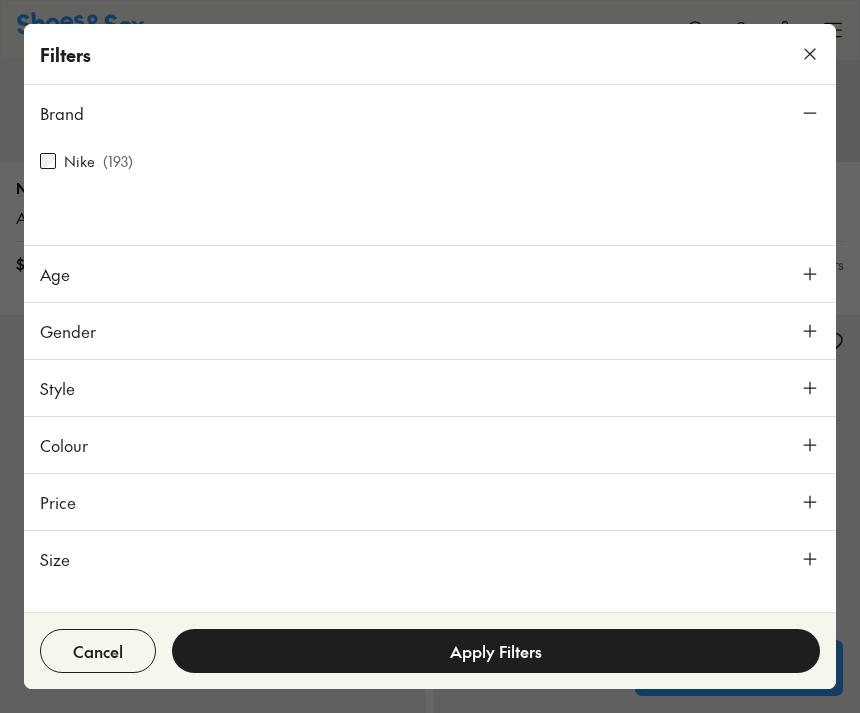 click on "Age" at bounding box center (430, 274) 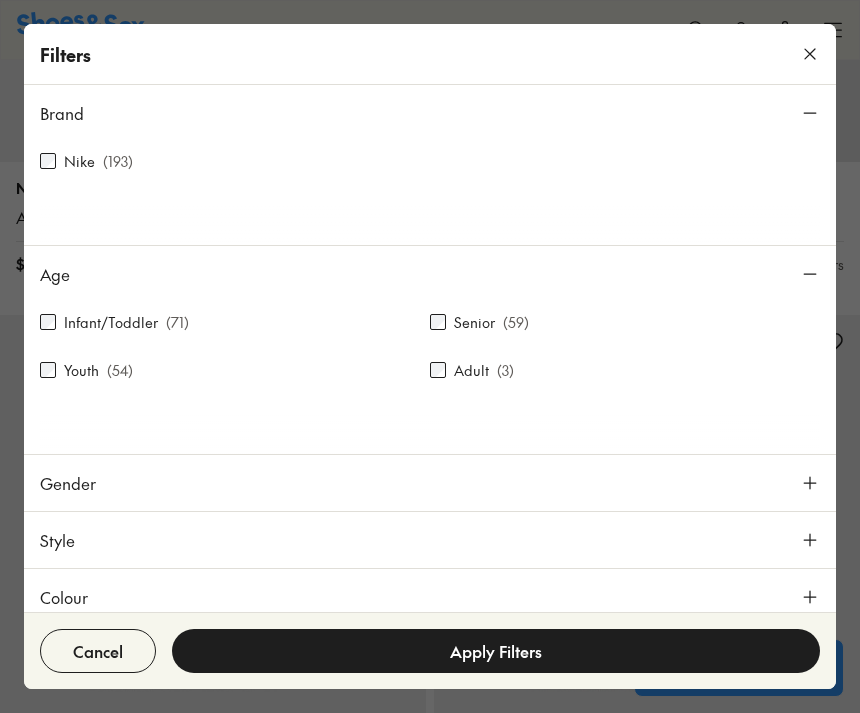 click on "( 71 )" at bounding box center (177, 322) 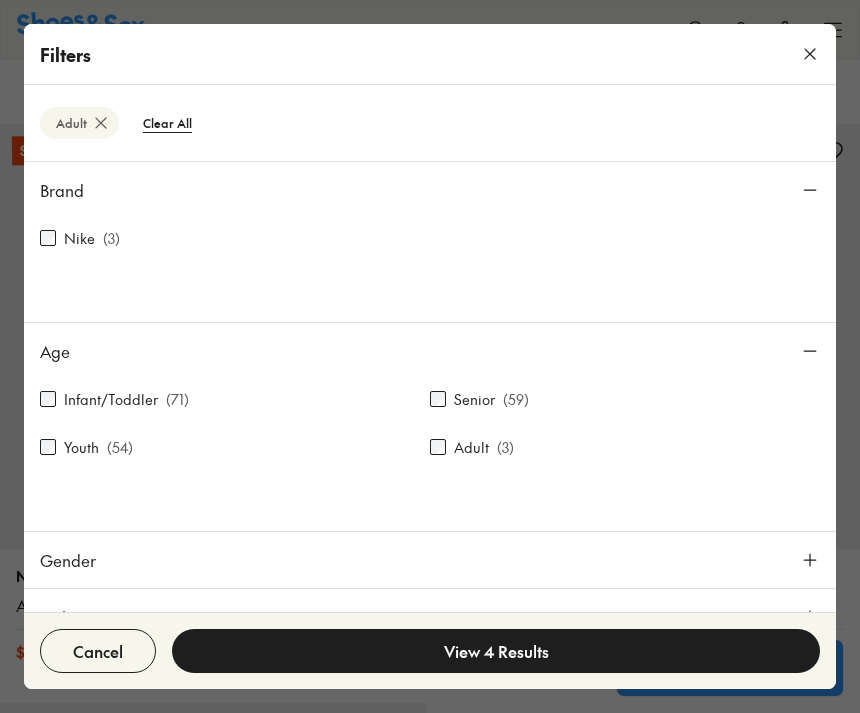 click on "Youth" at bounding box center (81, 447) 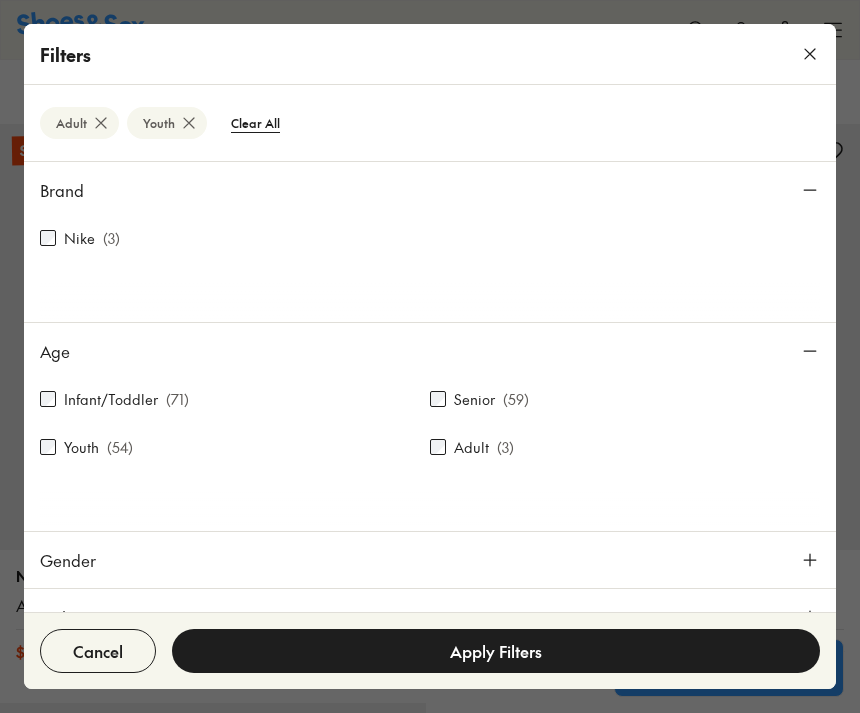 scroll, scrollTop: 0, scrollLeft: 0, axis: both 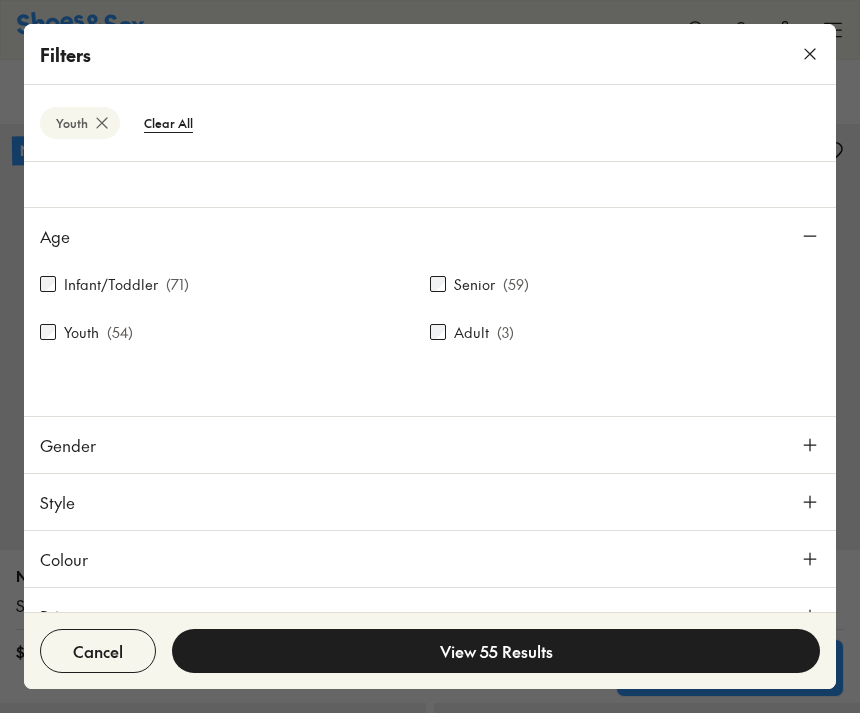 click on "Gender" at bounding box center [430, 445] 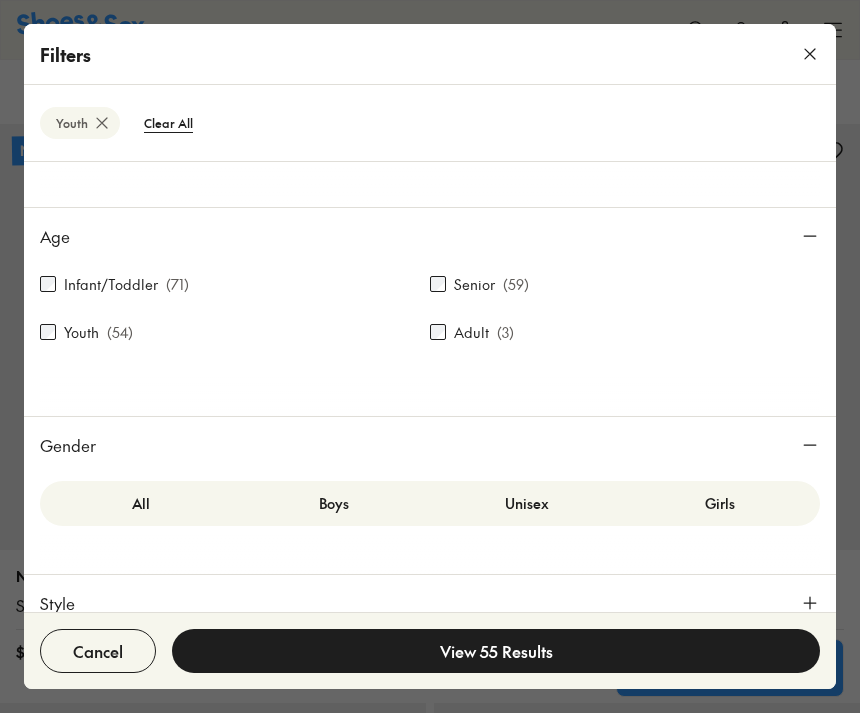 click on "Boys" at bounding box center (333, 503) 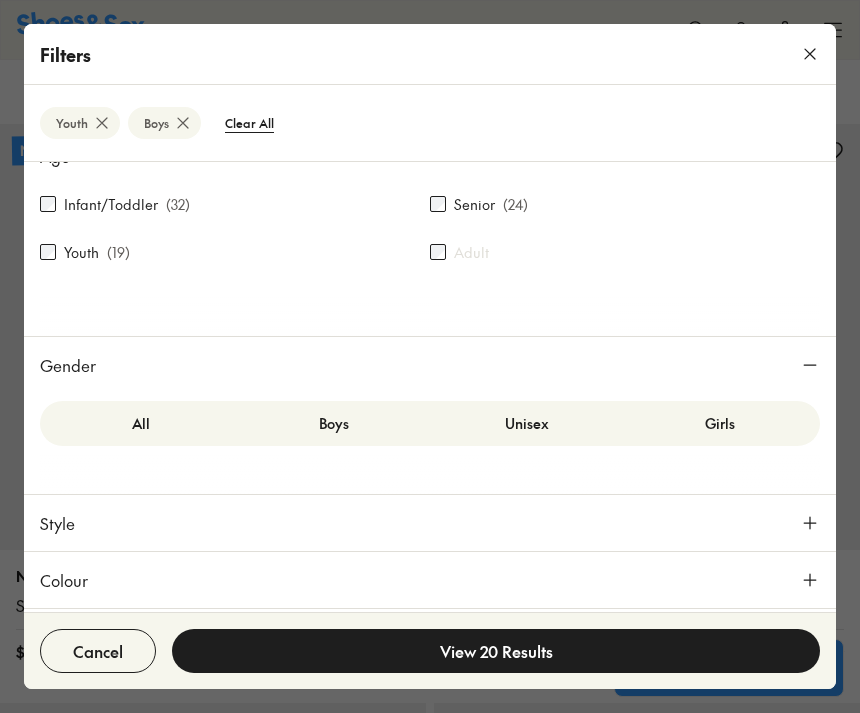 scroll, scrollTop: 209, scrollLeft: 0, axis: vertical 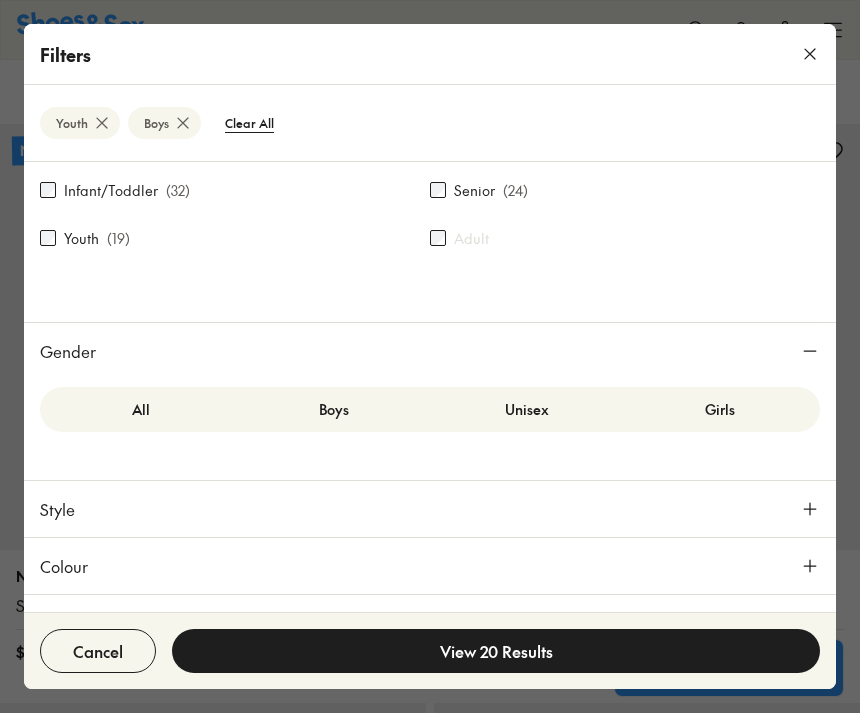 click on "Style" at bounding box center (430, 509) 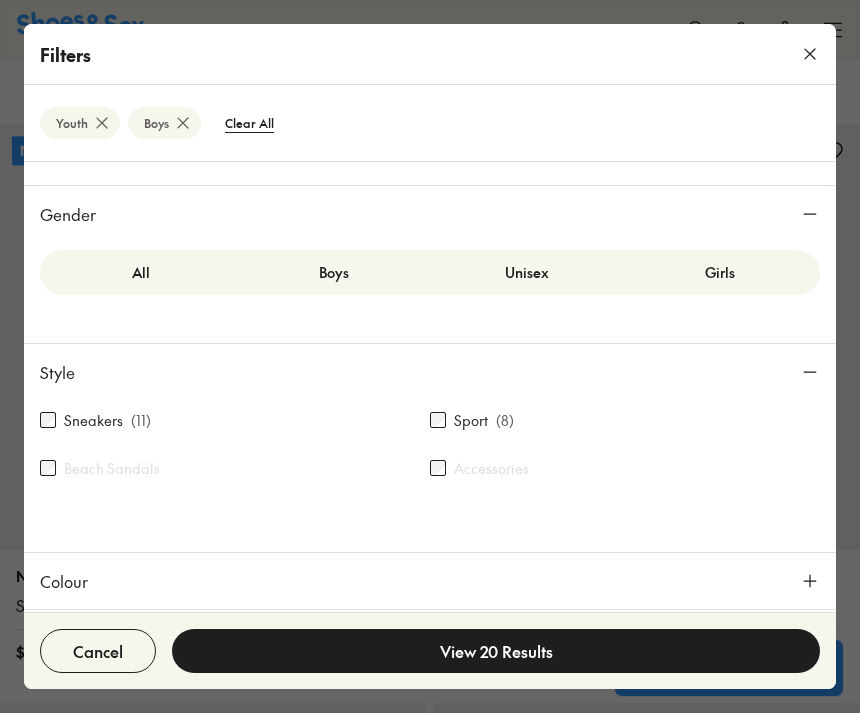 scroll, scrollTop: 353, scrollLeft: 0, axis: vertical 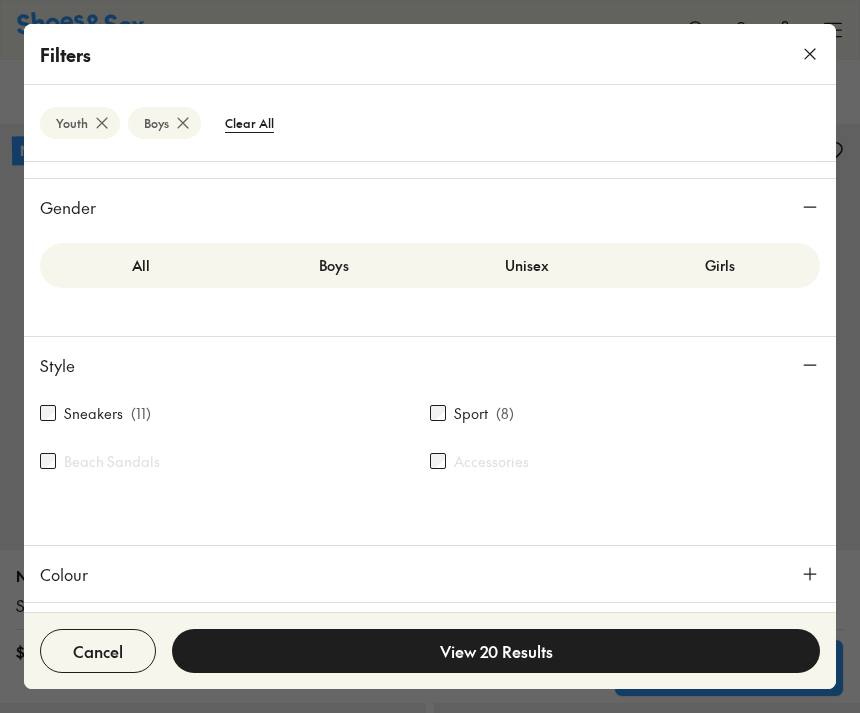 click on "Colour" at bounding box center [430, 574] 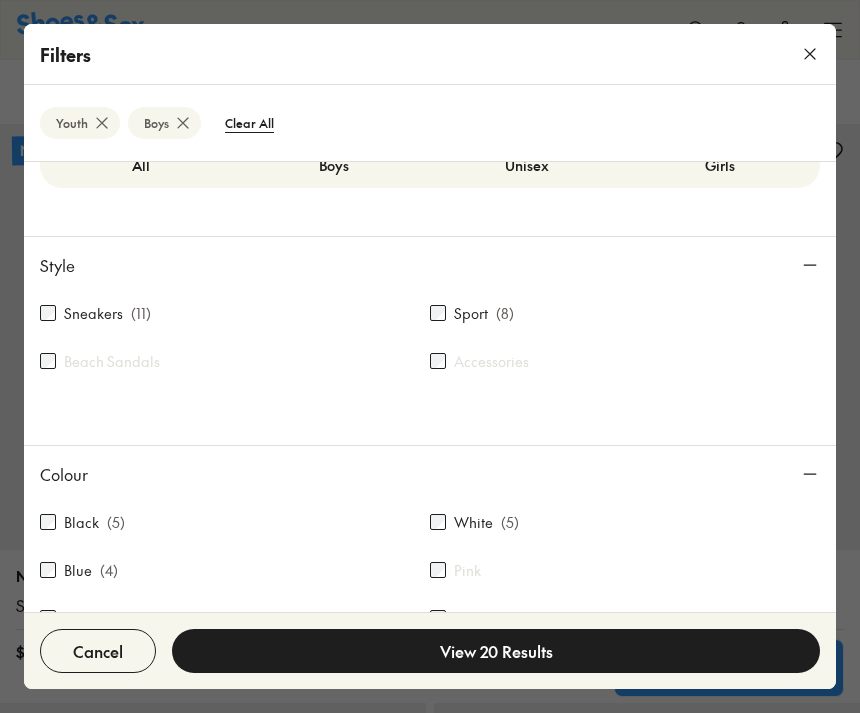scroll, scrollTop: 456, scrollLeft: 0, axis: vertical 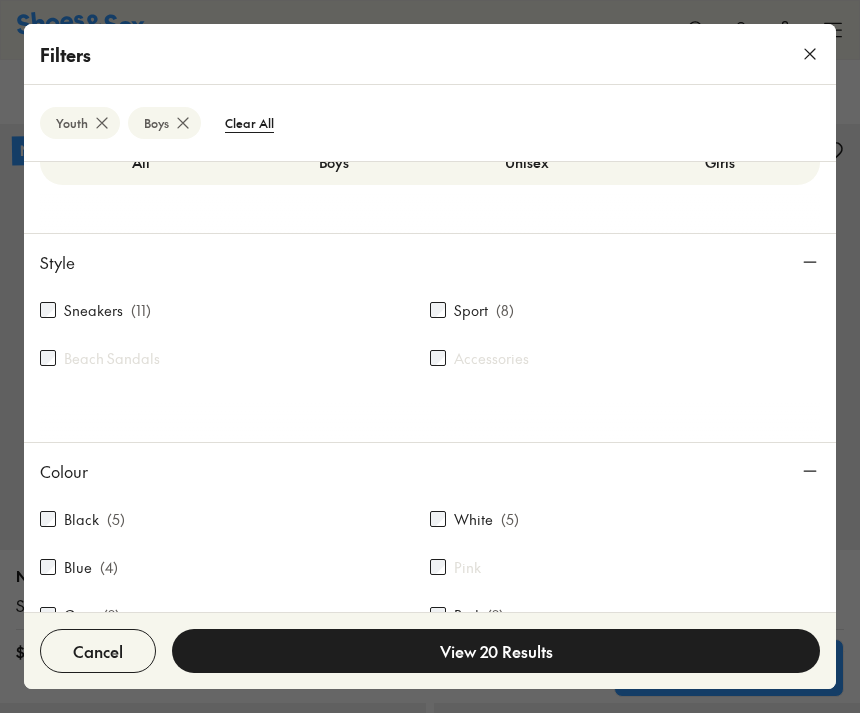 click on "Colour" at bounding box center (430, 471) 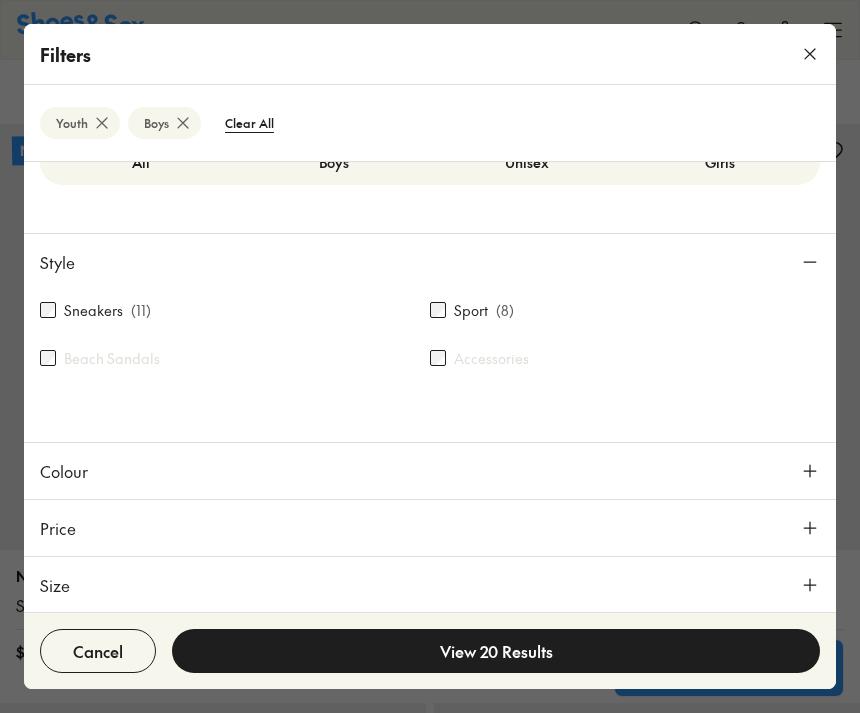 scroll, scrollTop: 393, scrollLeft: 0, axis: vertical 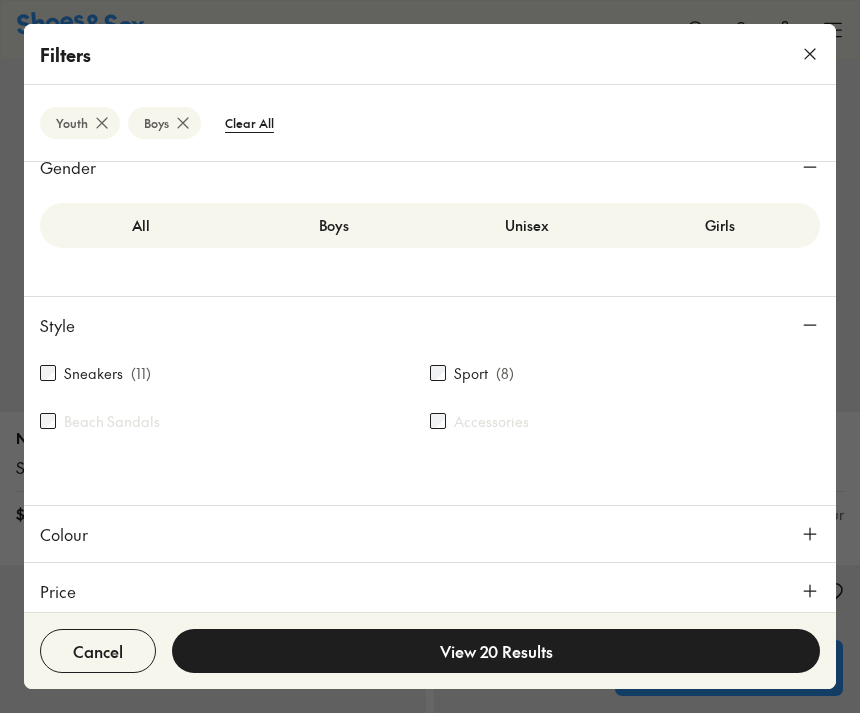 click on "Price" at bounding box center (430, 591) 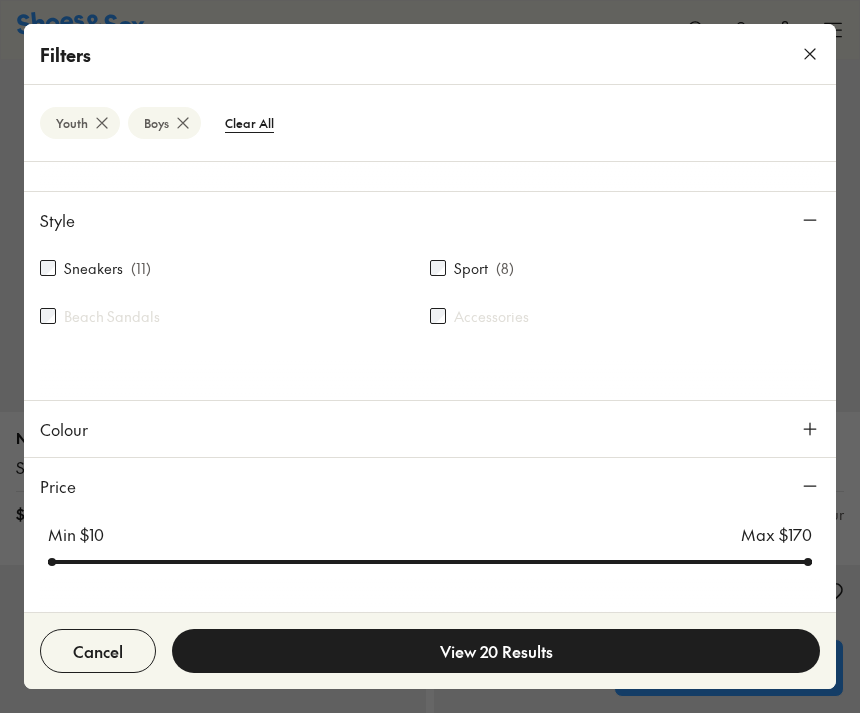 scroll, scrollTop: 497, scrollLeft: 0, axis: vertical 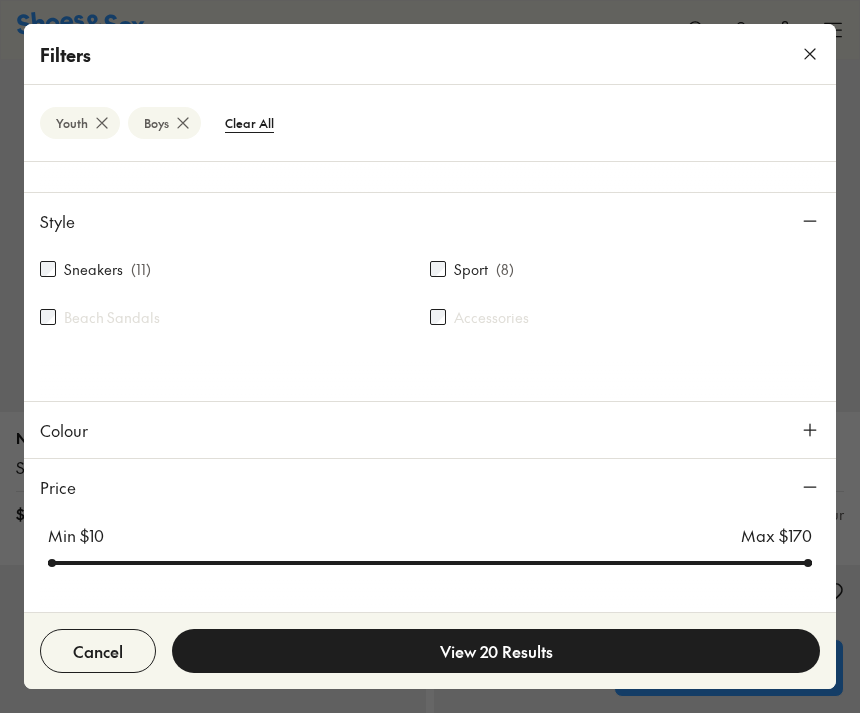click on "Size" at bounding box center [430, 648] 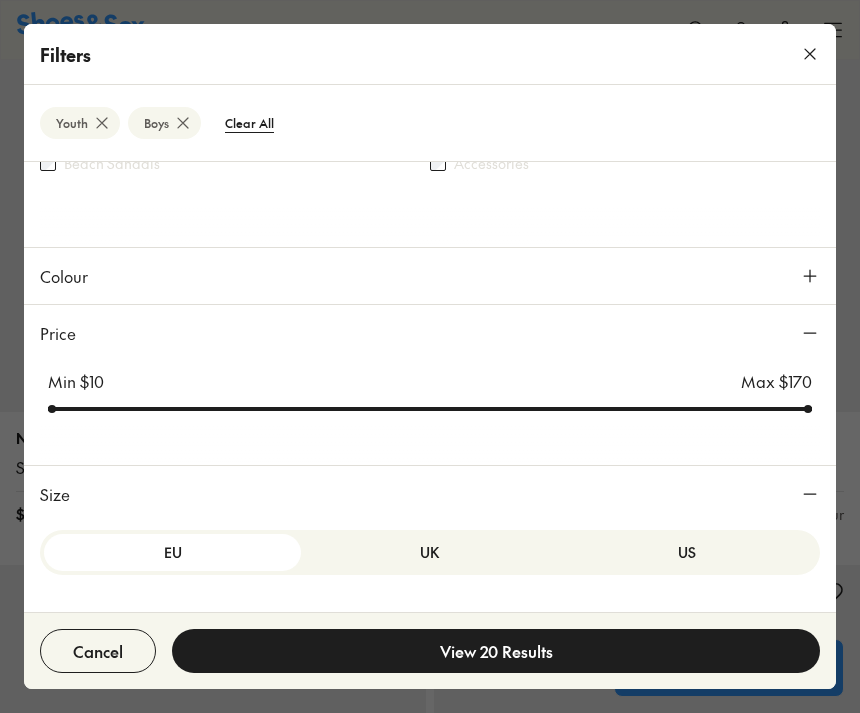 scroll, scrollTop: 646, scrollLeft: 0, axis: vertical 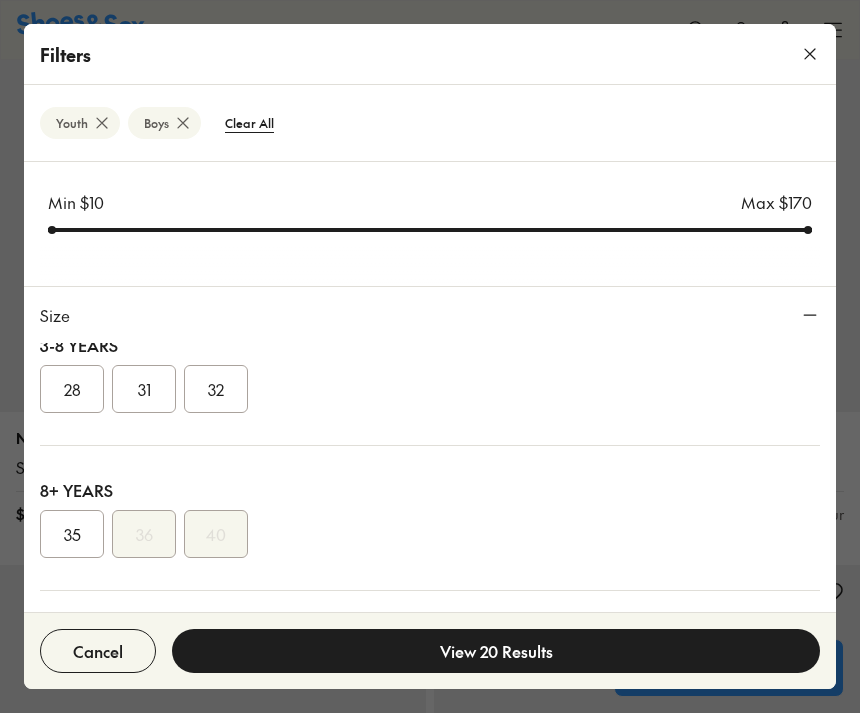 click on "35" at bounding box center [72, 534] 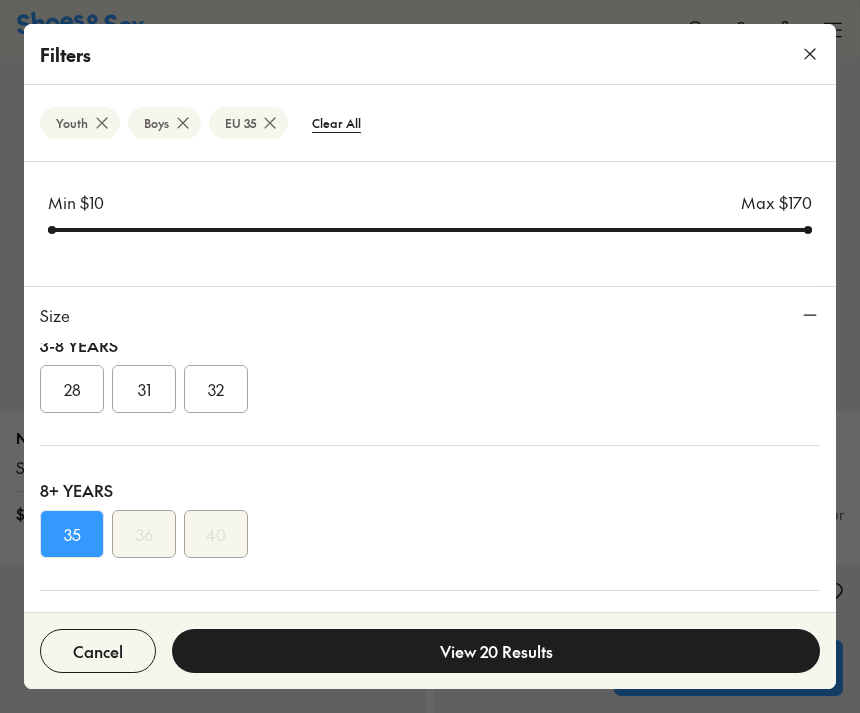 scroll, scrollTop: 0, scrollLeft: 0, axis: both 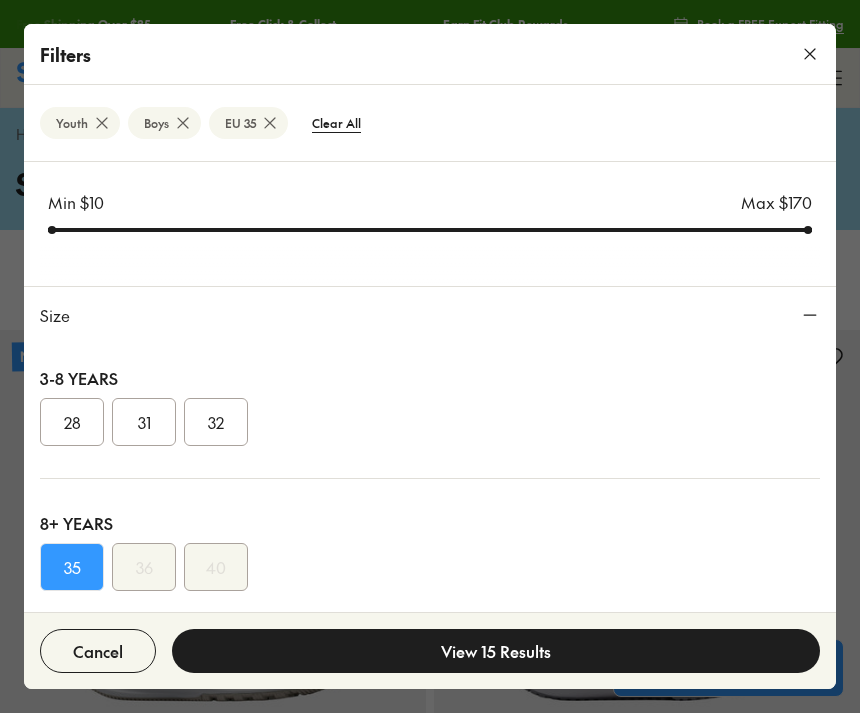 click on "View 15 Results" at bounding box center [496, 651] 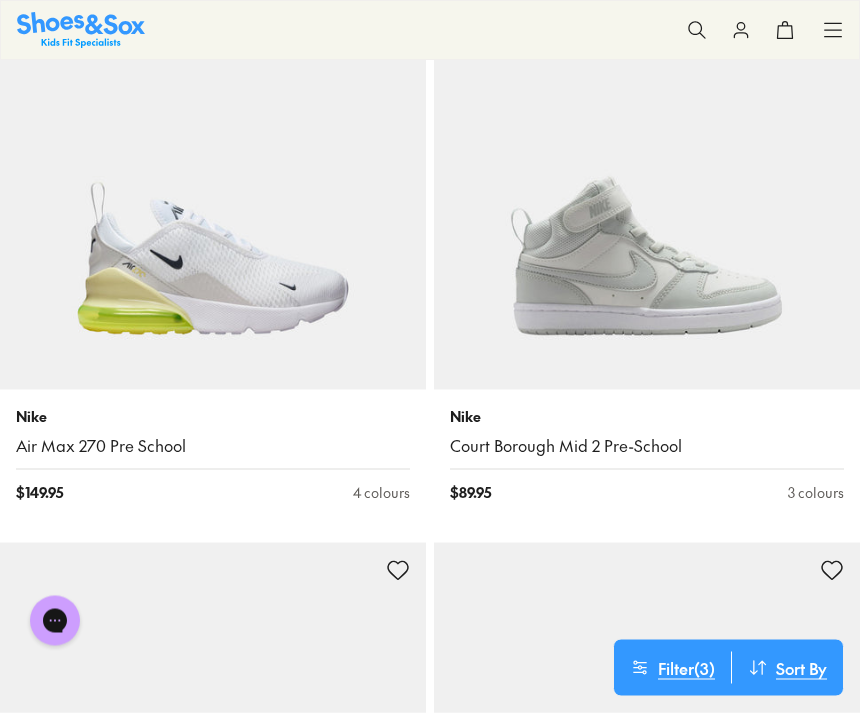 scroll, scrollTop: 3567, scrollLeft: 0, axis: vertical 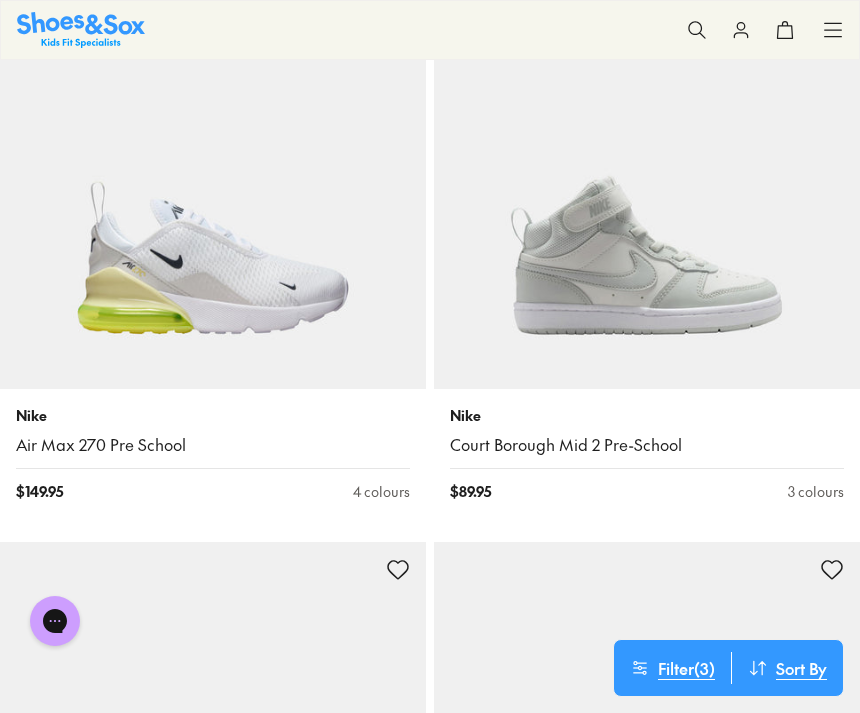 click at bounding box center [213, 176] 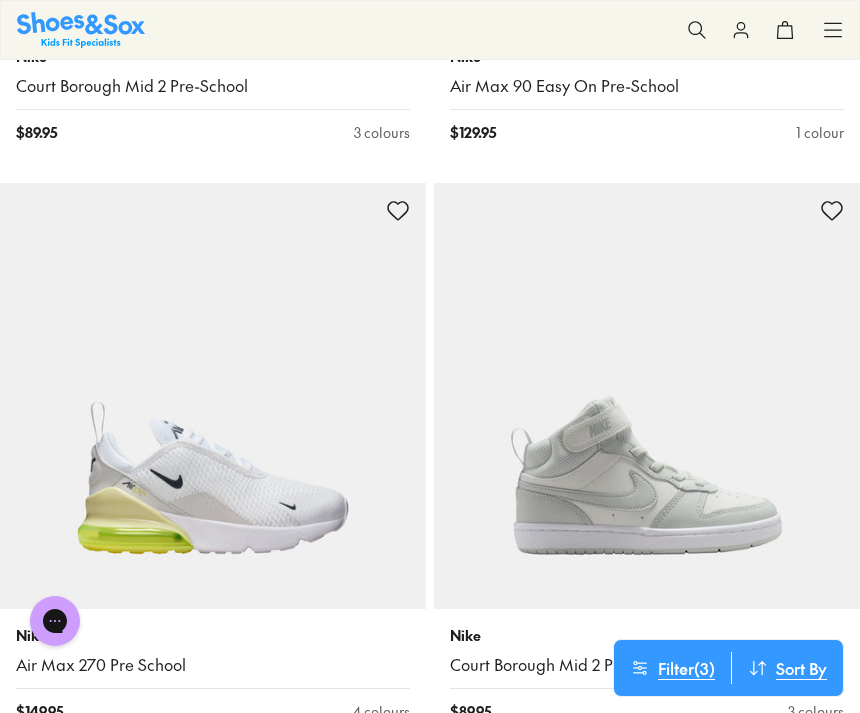 scroll, scrollTop: 3346, scrollLeft: 0, axis: vertical 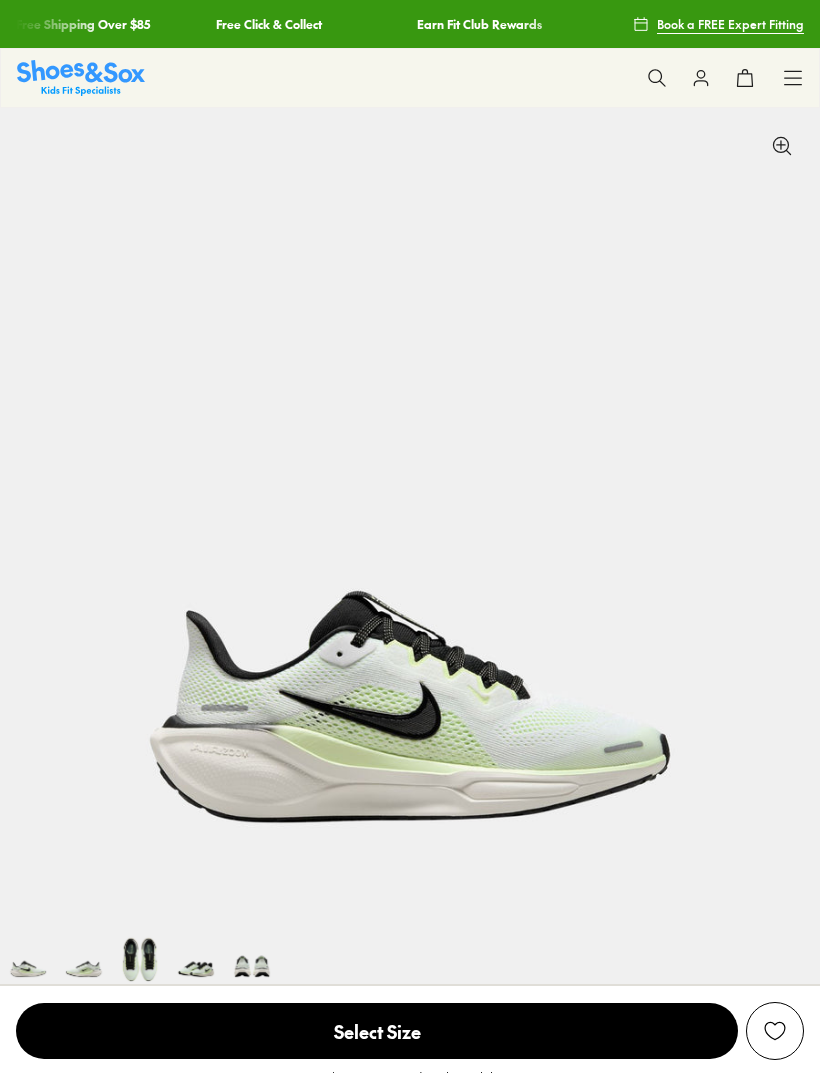 select on "*" 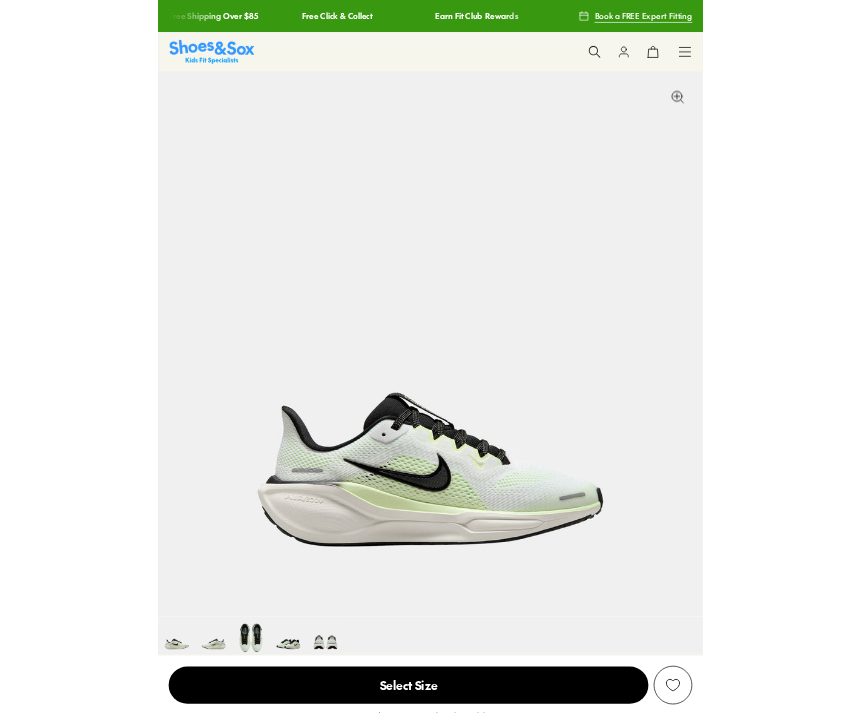 scroll, scrollTop: 0, scrollLeft: 0, axis: both 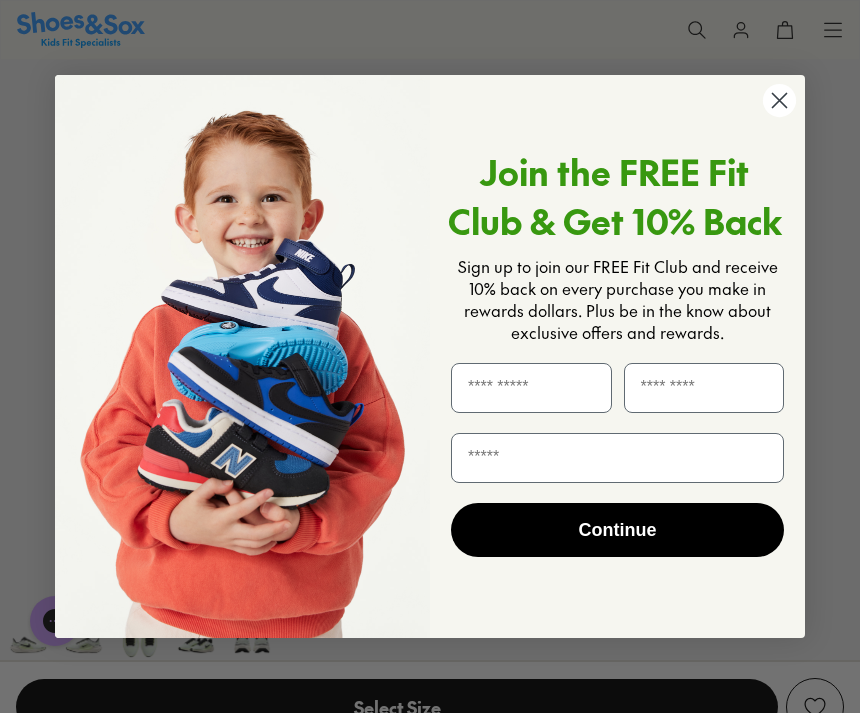 click 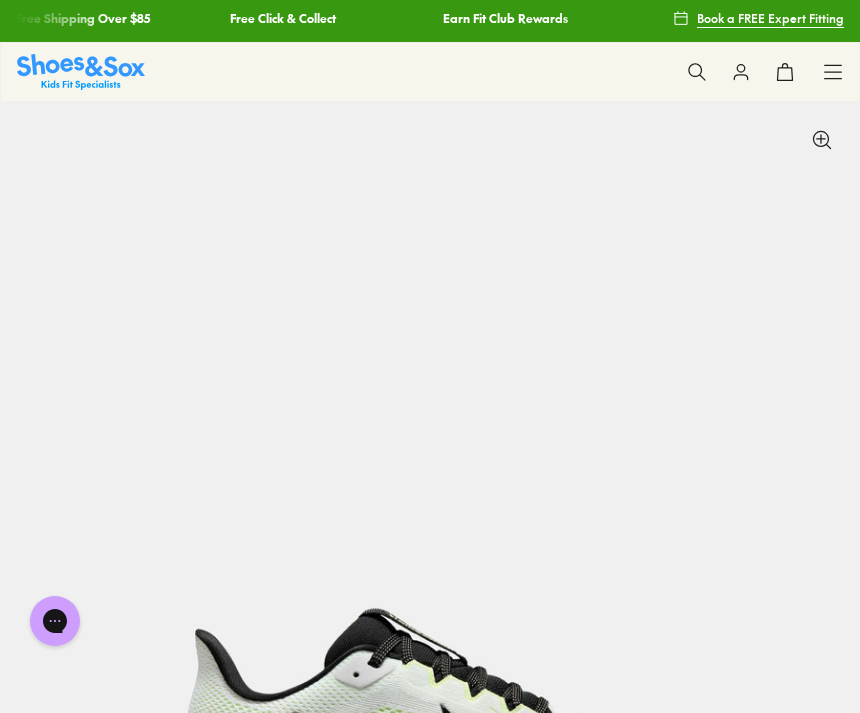 scroll, scrollTop: 0, scrollLeft: 0, axis: both 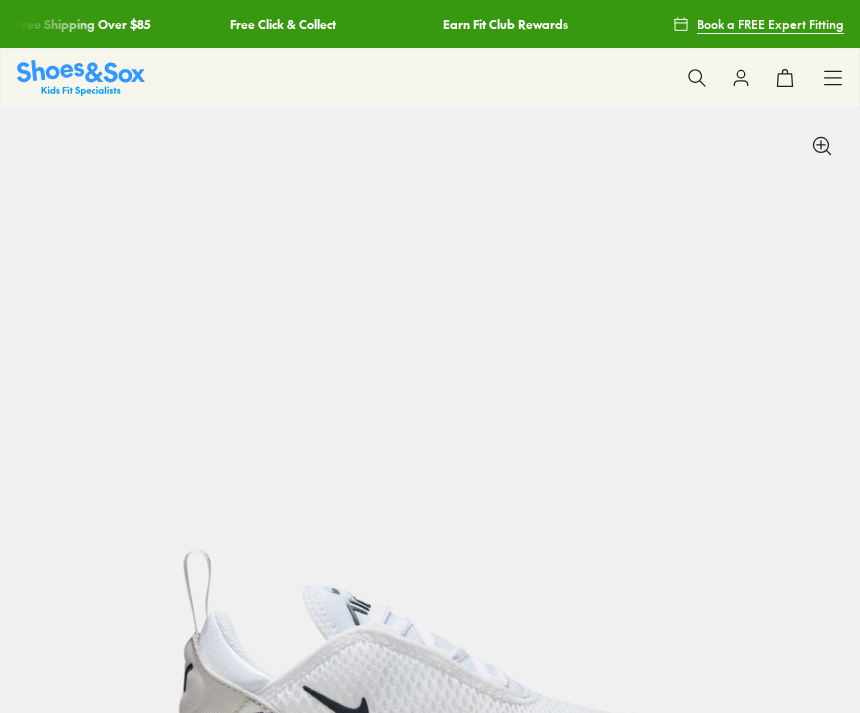 select on "*" 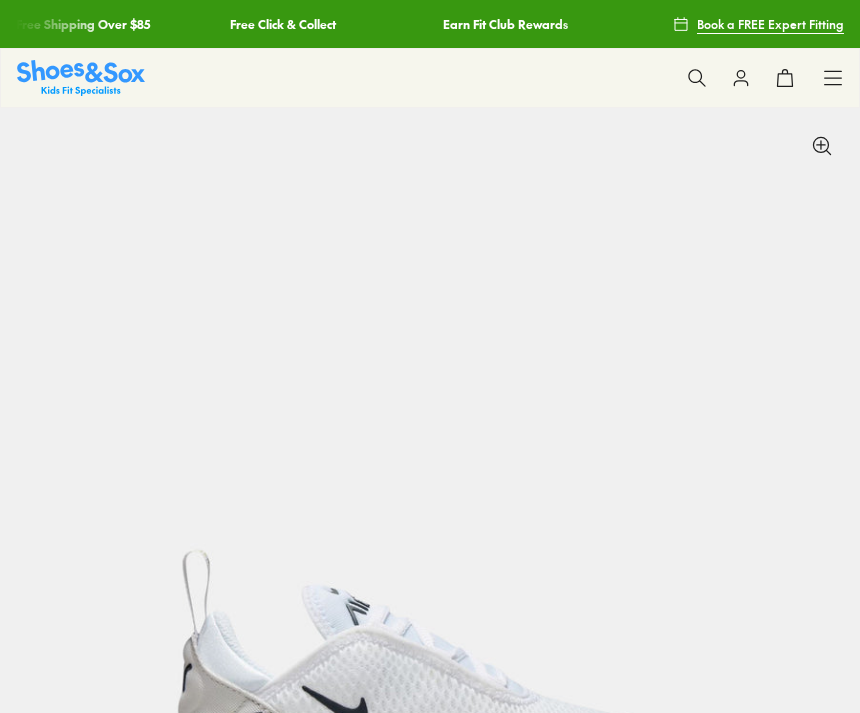 scroll, scrollTop: 0, scrollLeft: 0, axis: both 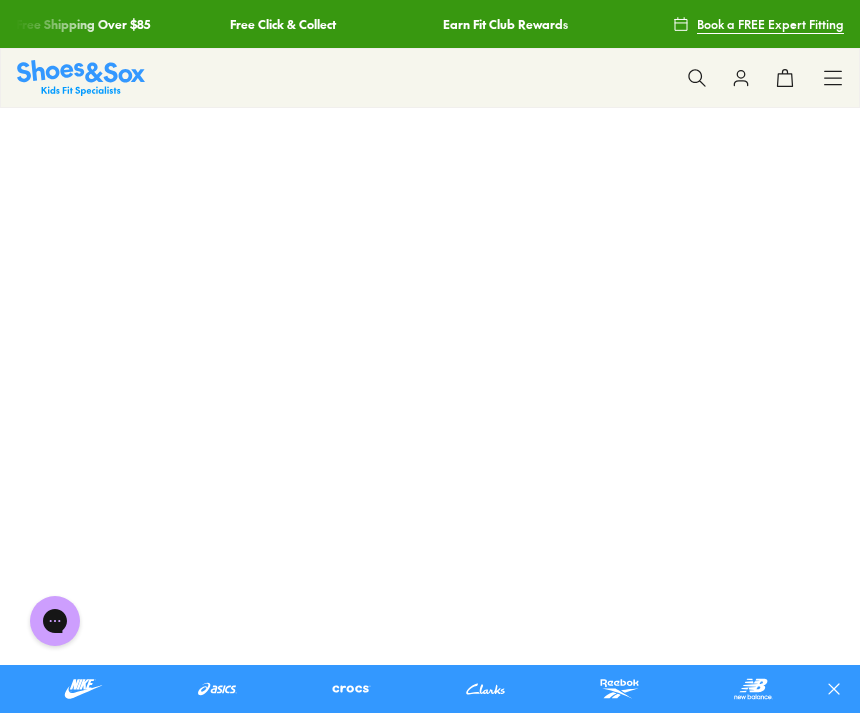 click 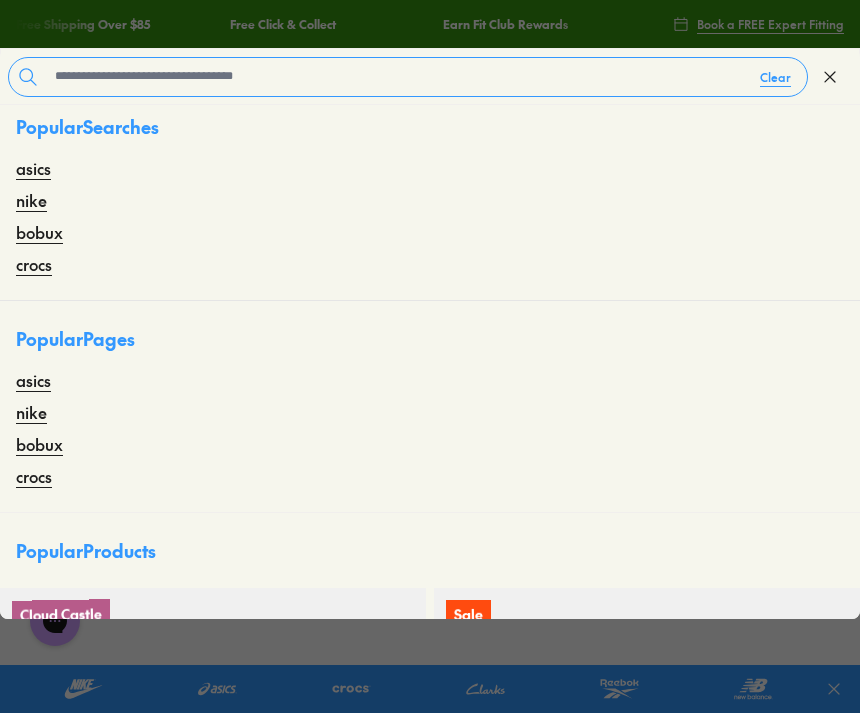 click on "nike" at bounding box center [31, 200] 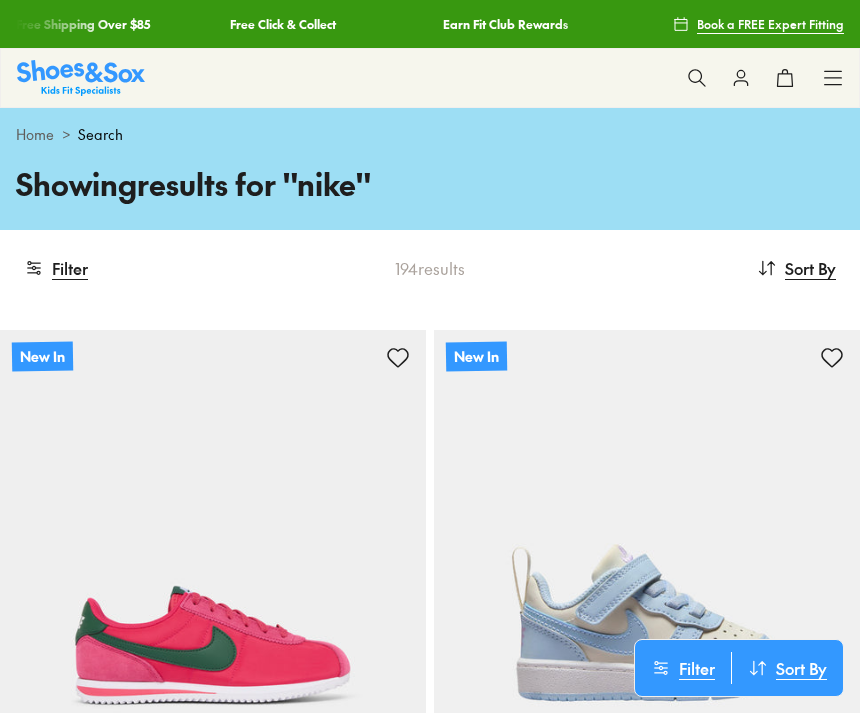 scroll, scrollTop: 0, scrollLeft: 0, axis: both 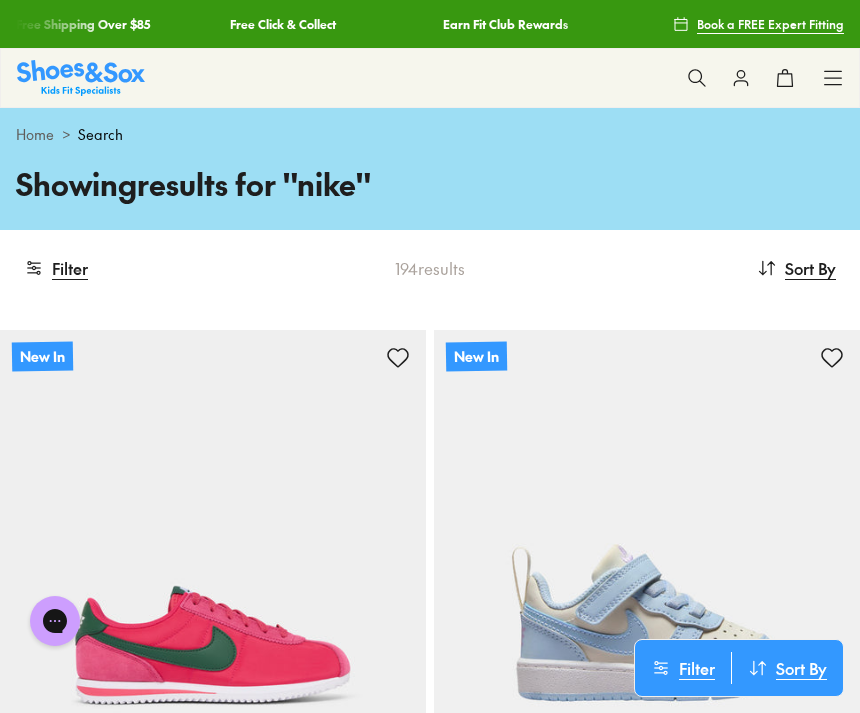 click 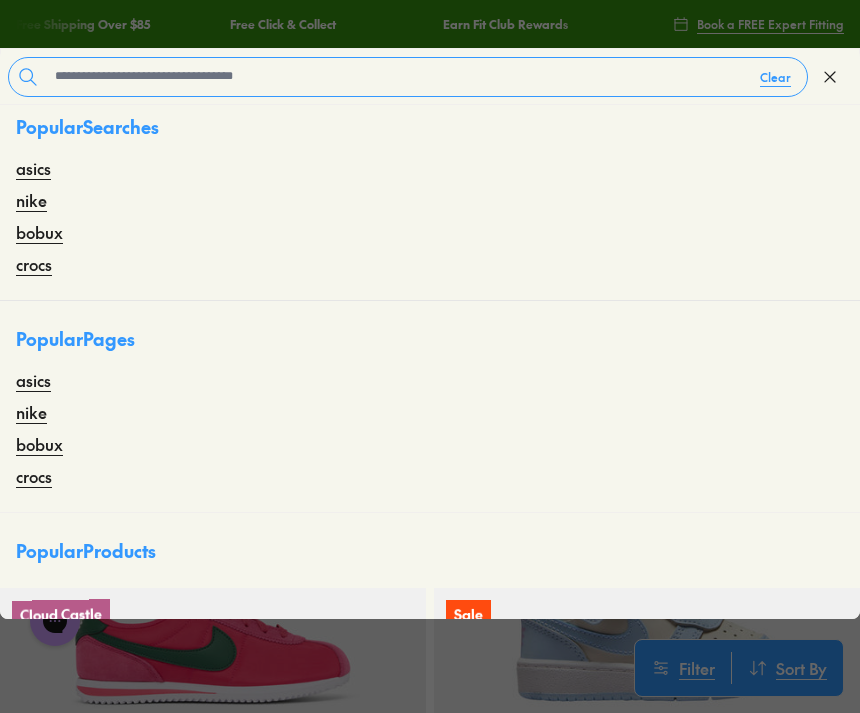click 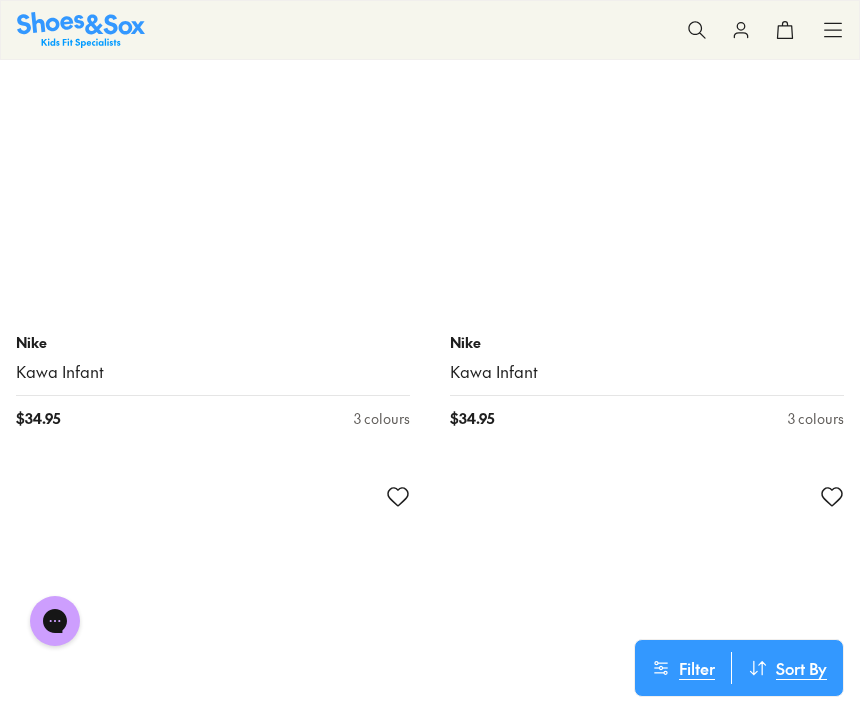 scroll, scrollTop: 13482, scrollLeft: 0, axis: vertical 